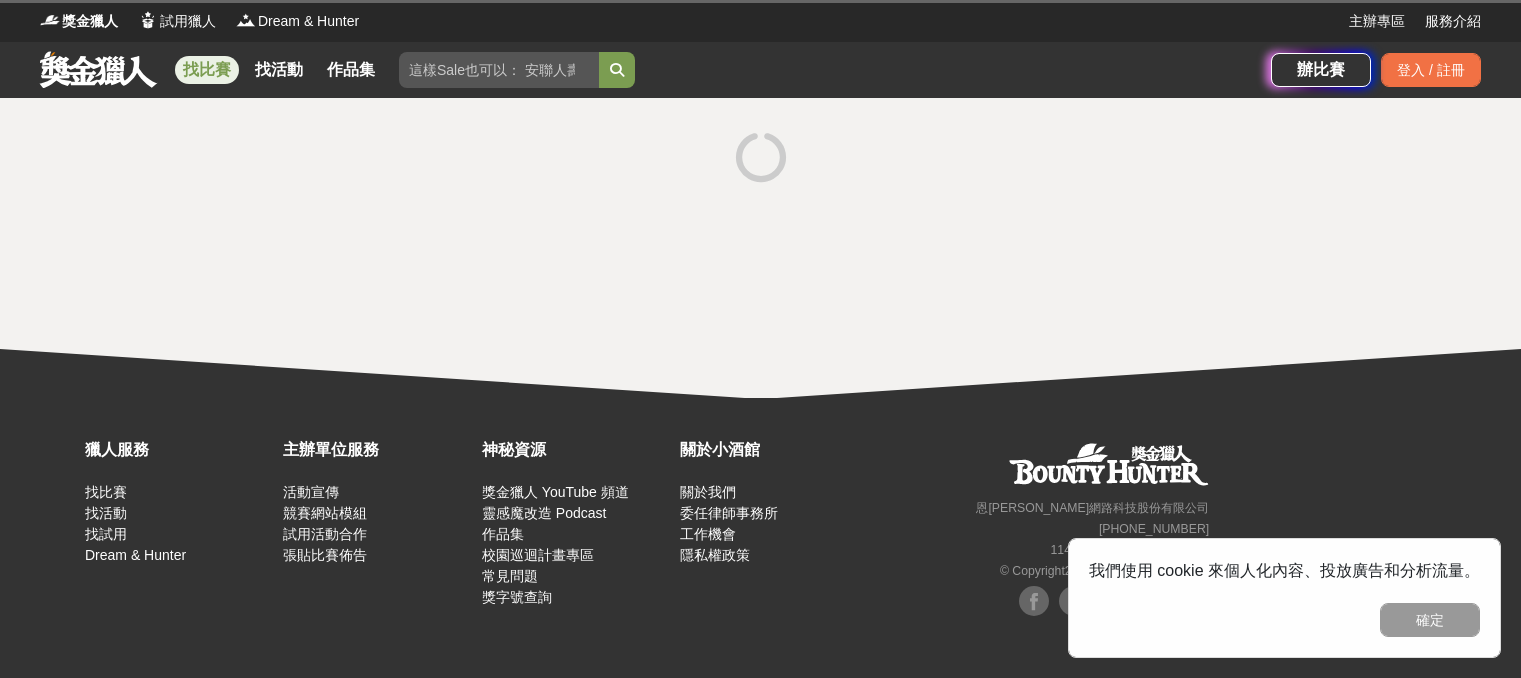 scroll, scrollTop: 0, scrollLeft: 0, axis: both 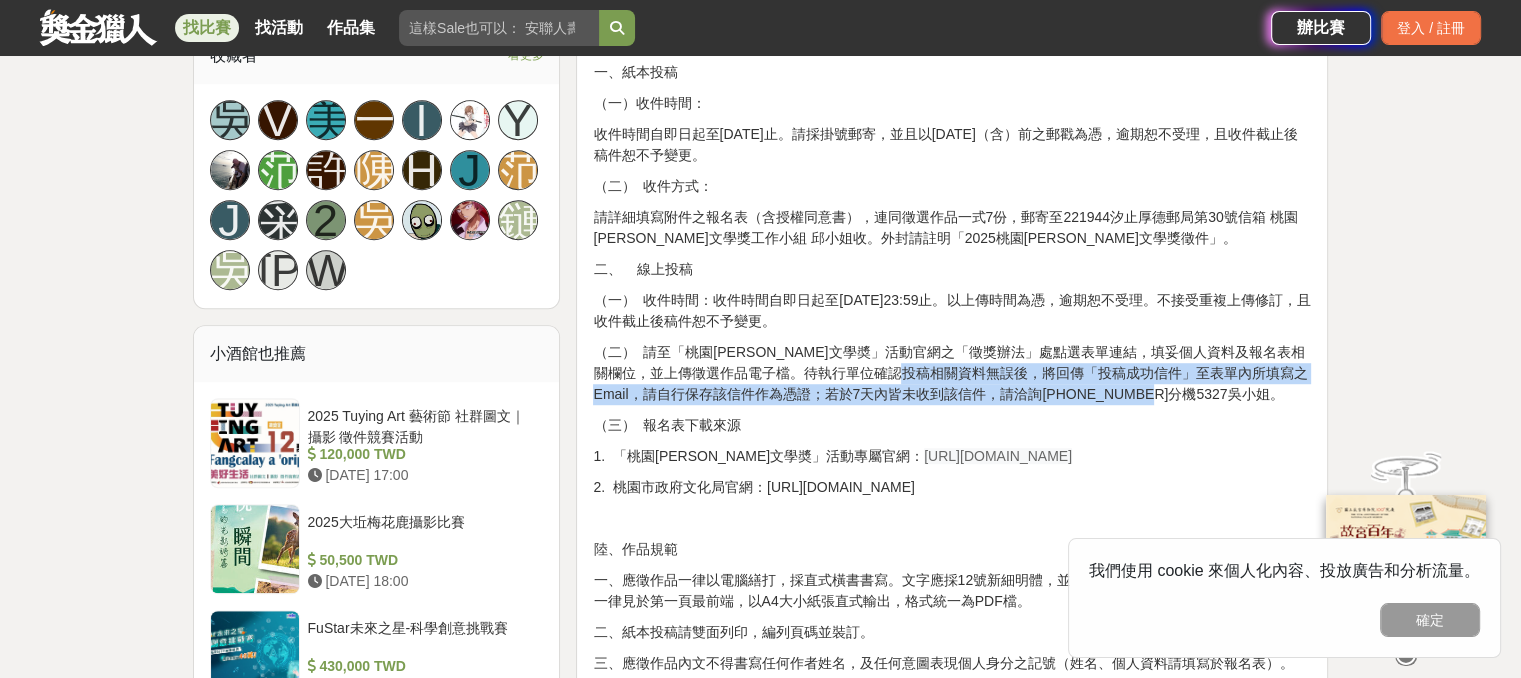 drag, startPoint x: 968, startPoint y: 365, endPoint x: 1192, endPoint y: 401, distance: 226.87442 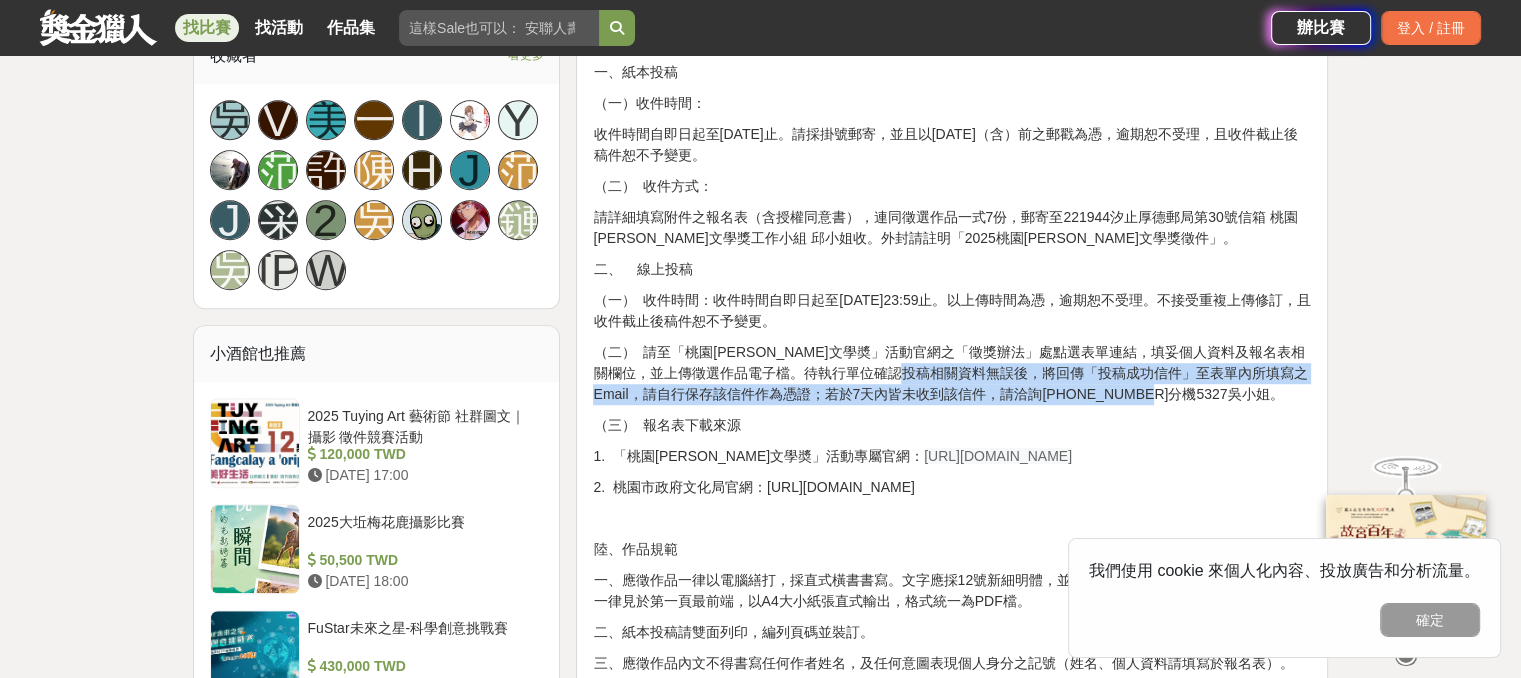 click on "（二）  請至「桃園[PERSON_NAME]文學奬」活動官網之「徵獎辦法」處點選表單連結，填妥個人資料及報名表相關欄位，並上傳徵選作品電子檔。待執行單位確認投稿相關資料無誤後，將回傳「投稿成功信件」至表單內所填寫之Email，請自行保存該信件作為憑證；若於7天內皆未收到該信件，請洽詢[PHONE_NUMBER]分機5327吳小姐。" at bounding box center (952, 373) 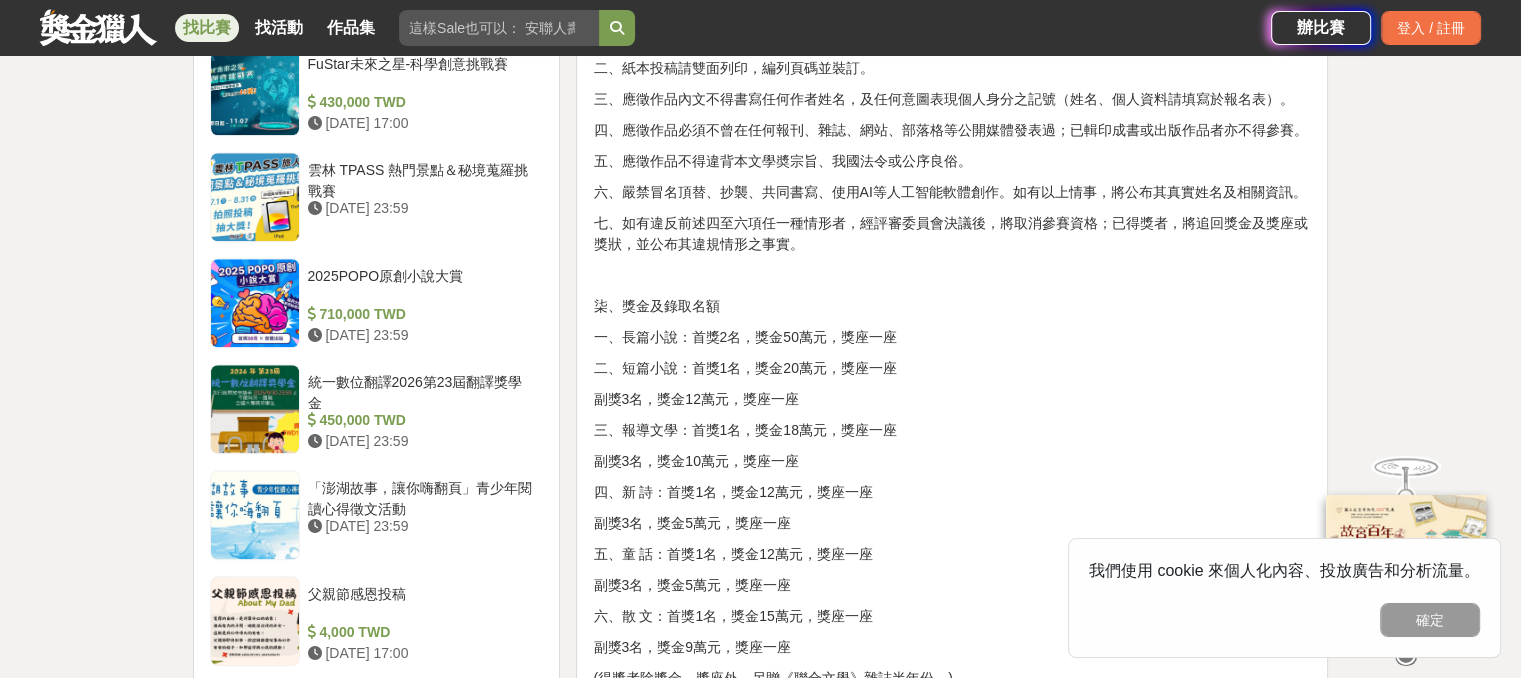 scroll, scrollTop: 1900, scrollLeft: 0, axis: vertical 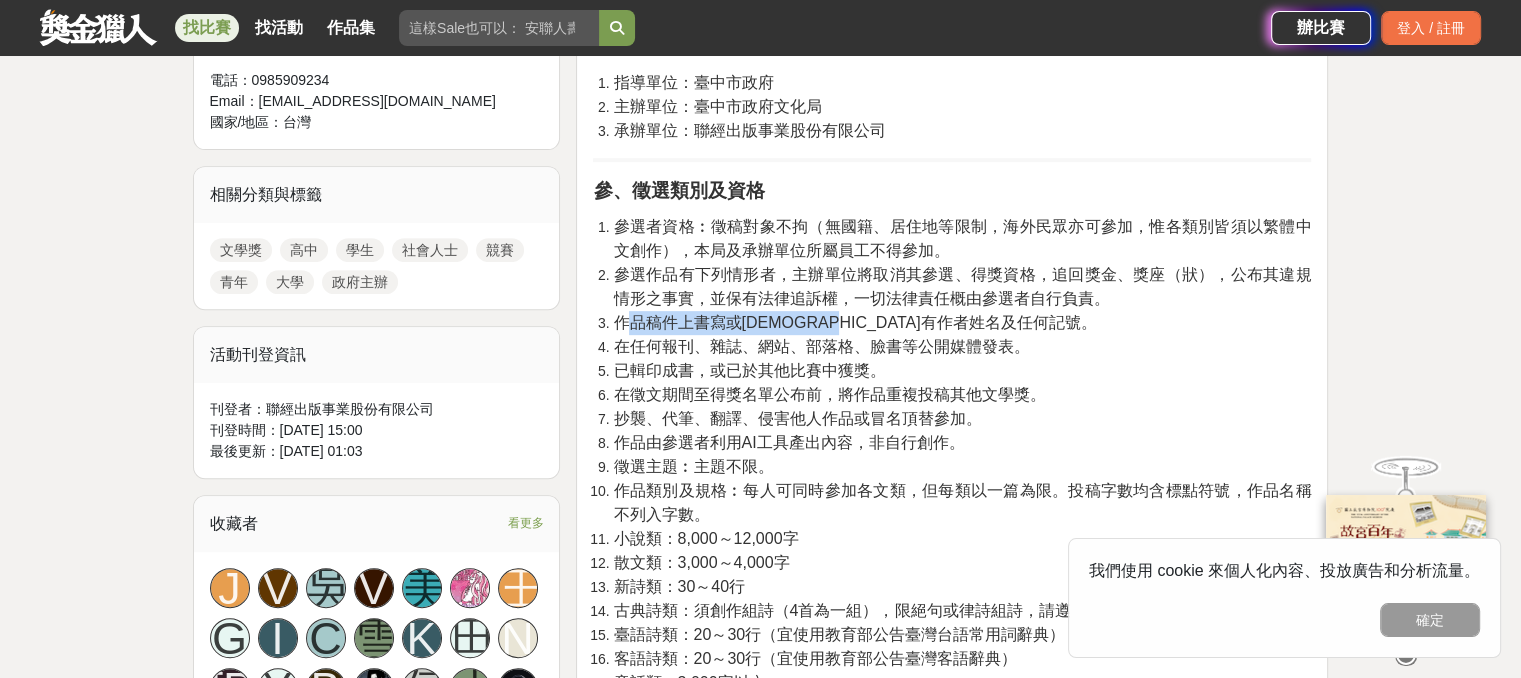 drag, startPoint x: 630, startPoint y: 311, endPoint x: 880, endPoint y: 326, distance: 250.4496 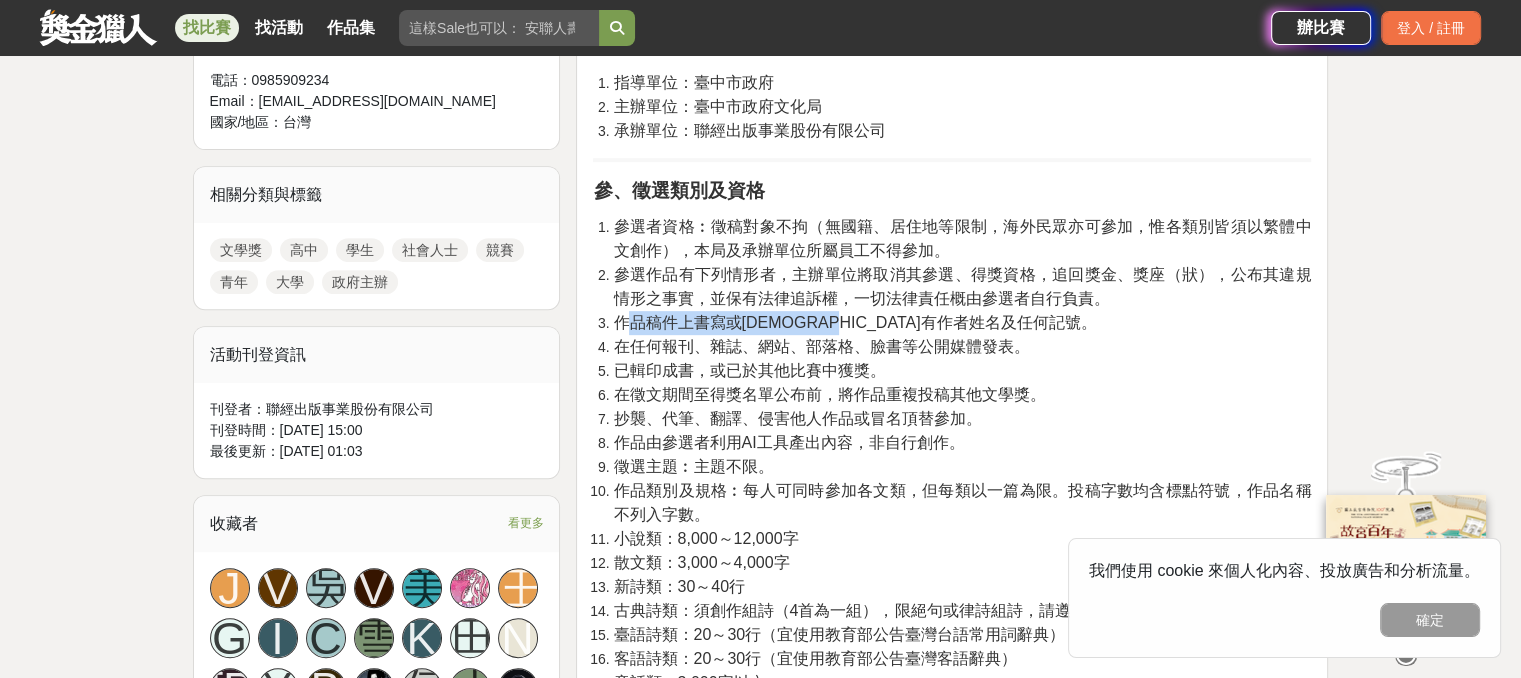 click on "作品稿件上書寫或[DEMOGRAPHIC_DATA]有作者姓名及任何記號。" at bounding box center [962, 323] 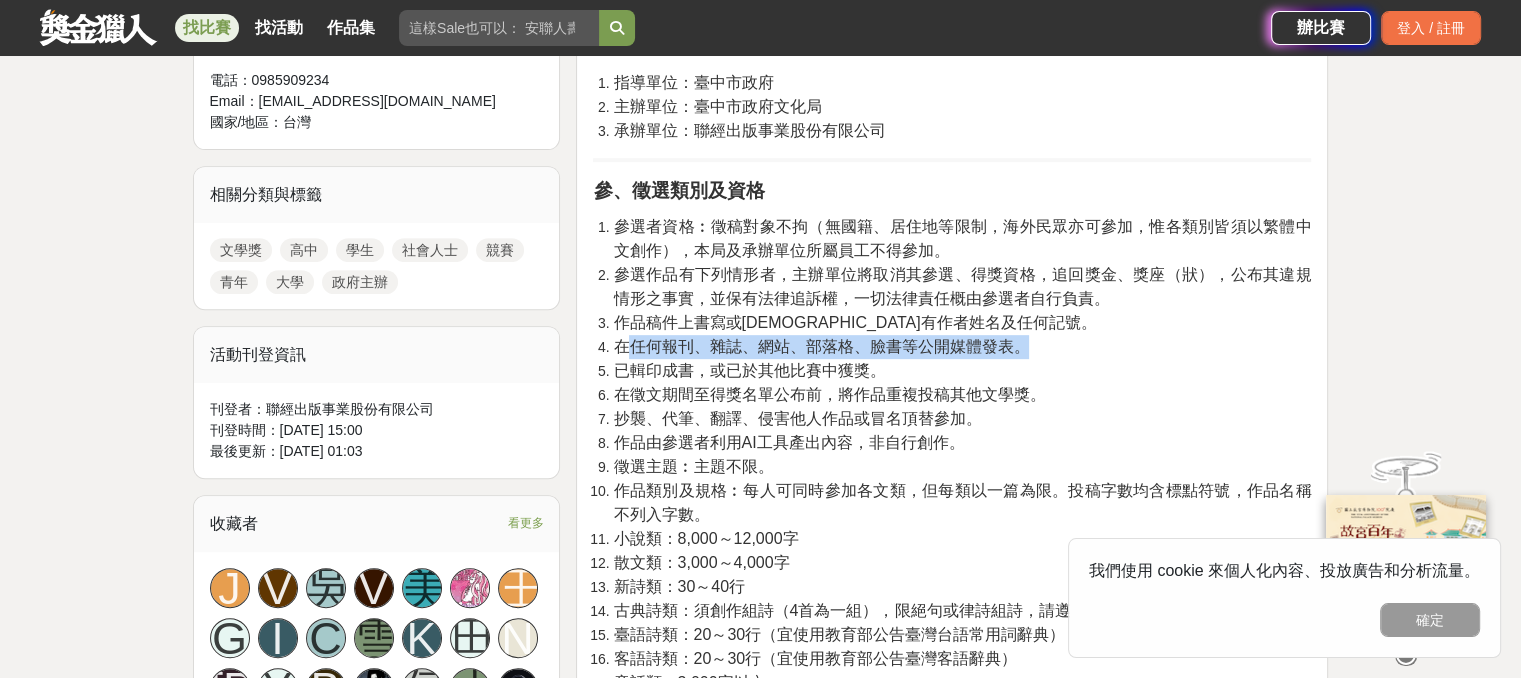 drag, startPoint x: 635, startPoint y: 341, endPoint x: 1041, endPoint y: 356, distance: 406.277 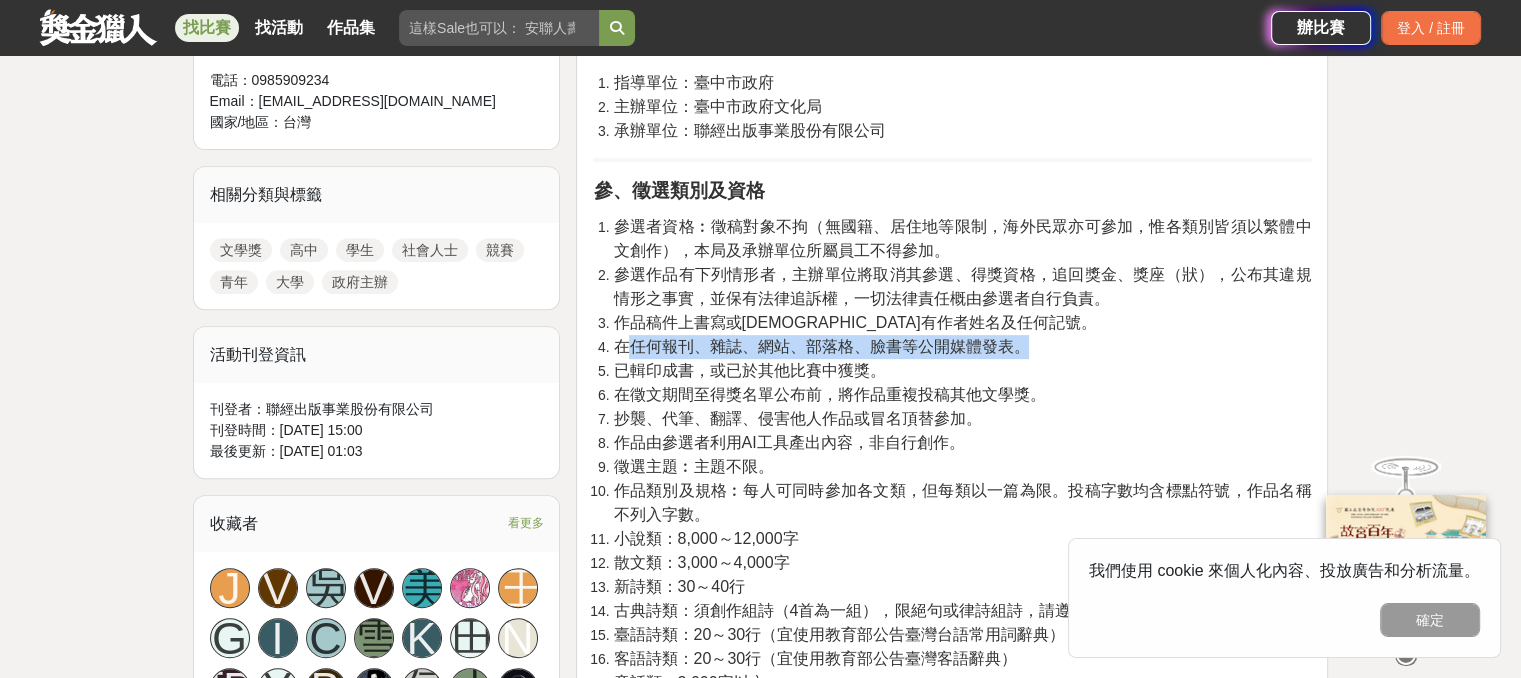 click on "在任何報刊、雜誌、網站、部落格、臉書等公開媒體發表。" at bounding box center (962, 347) 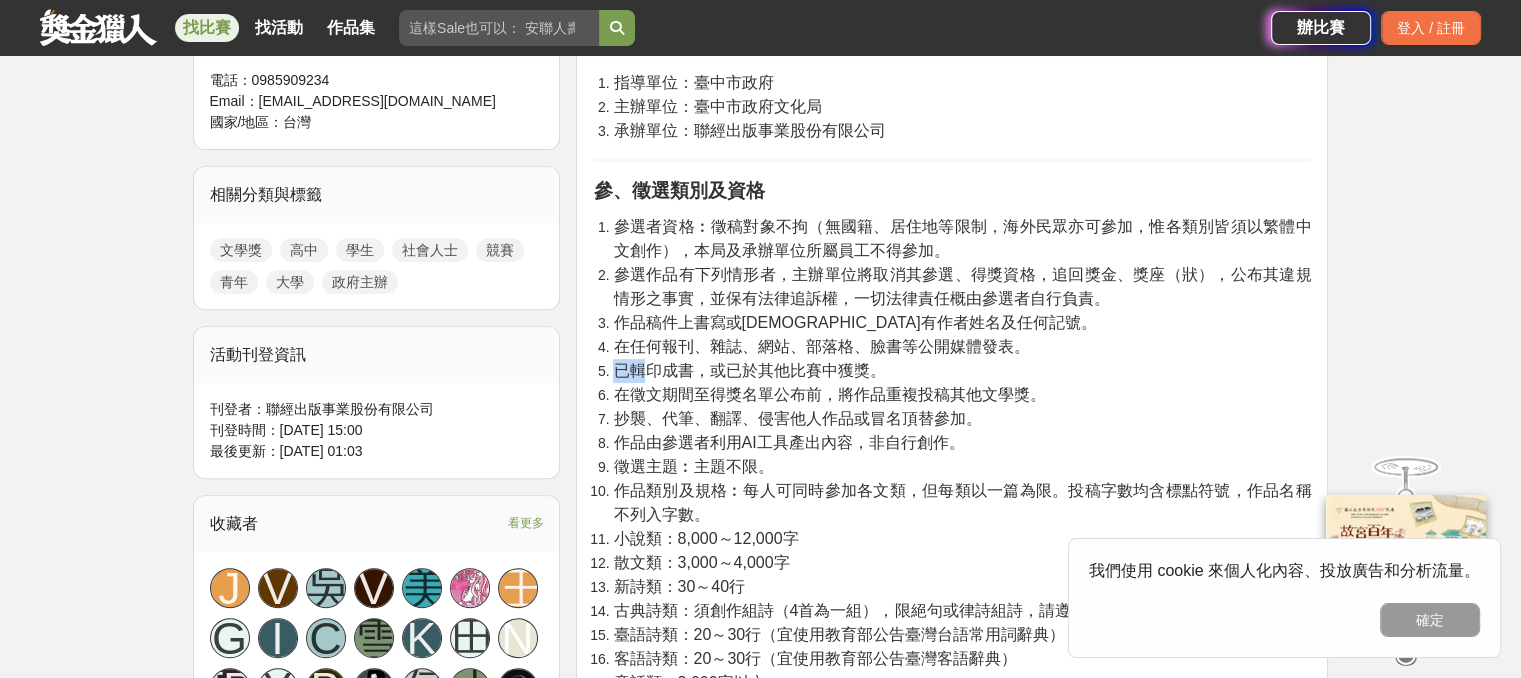 drag, startPoint x: 619, startPoint y: 365, endPoint x: 641, endPoint y: 369, distance: 22.36068 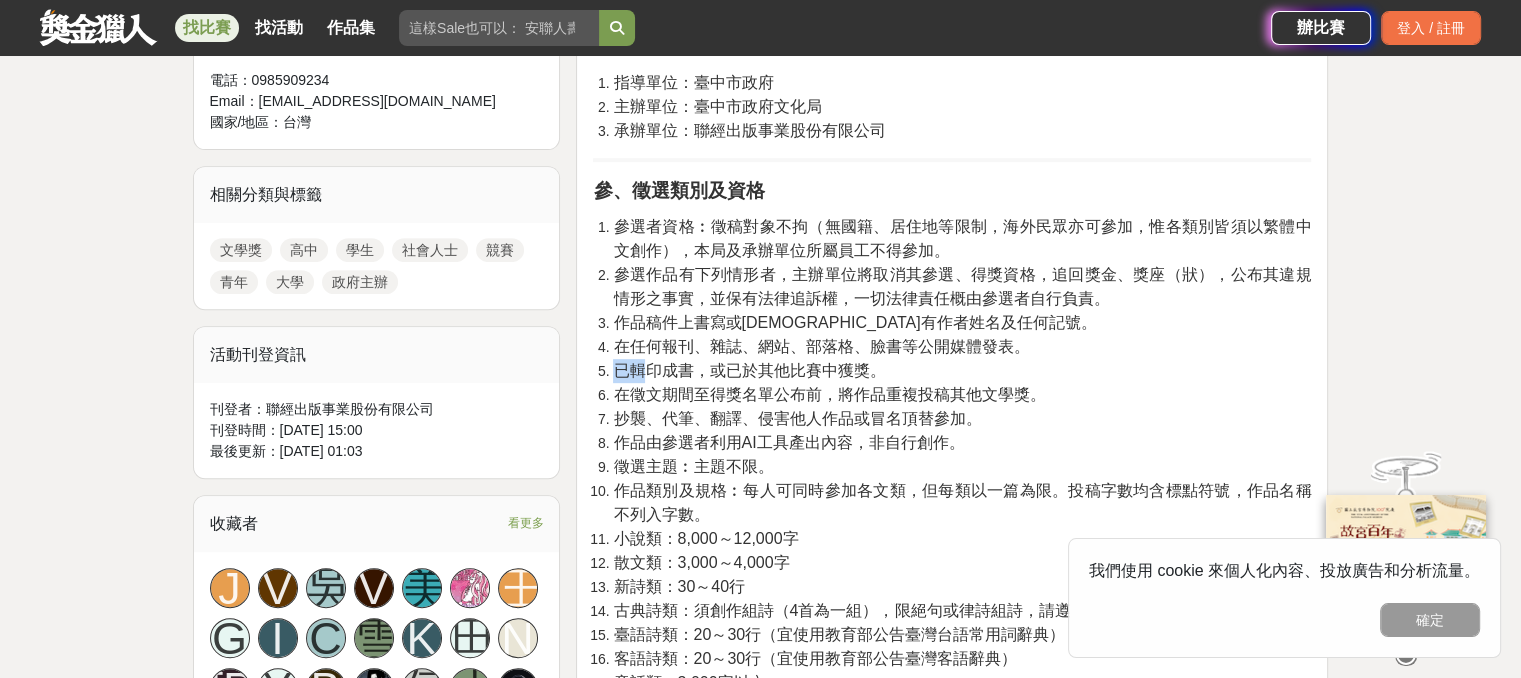 click on "已輯印成書，或已於其他比賽中獲獎。" at bounding box center [749, 370] 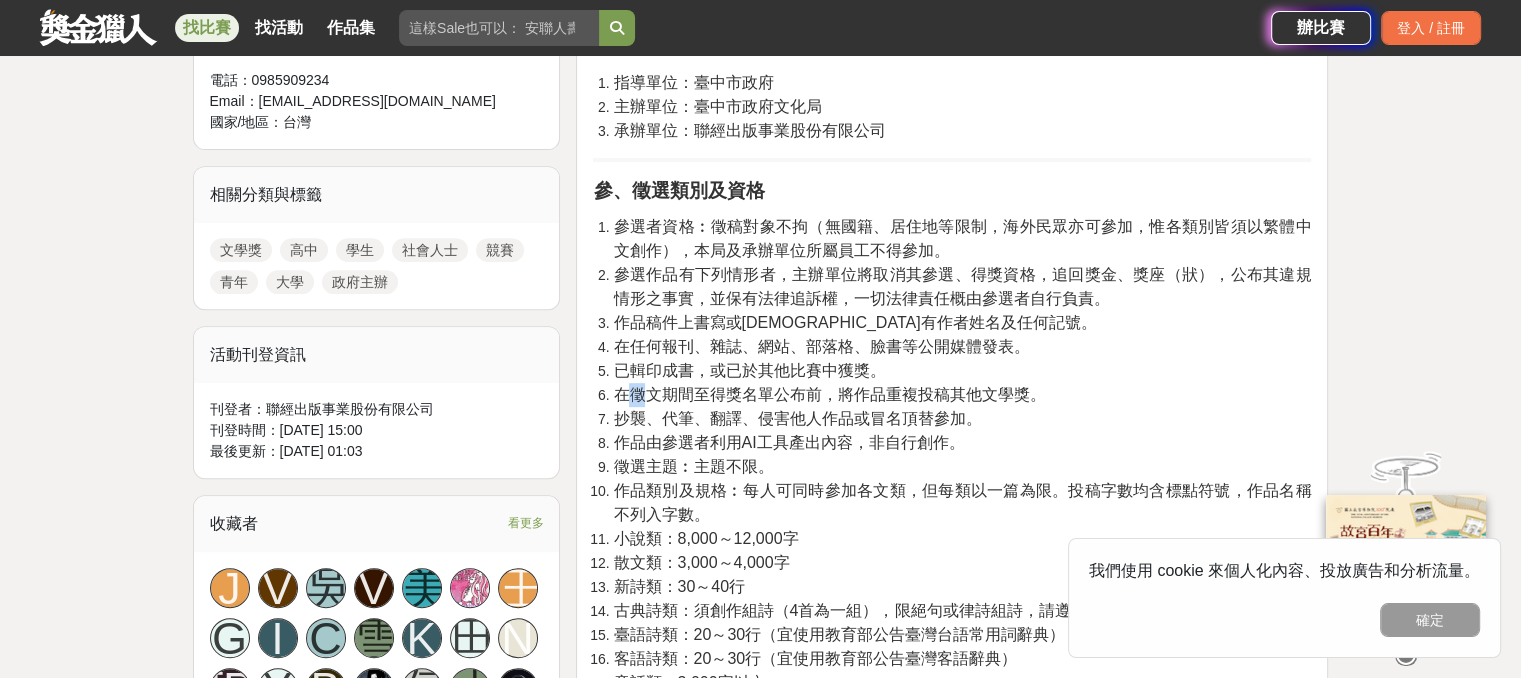drag, startPoint x: 636, startPoint y: 389, endPoint x: 647, endPoint y: 393, distance: 11.7046995 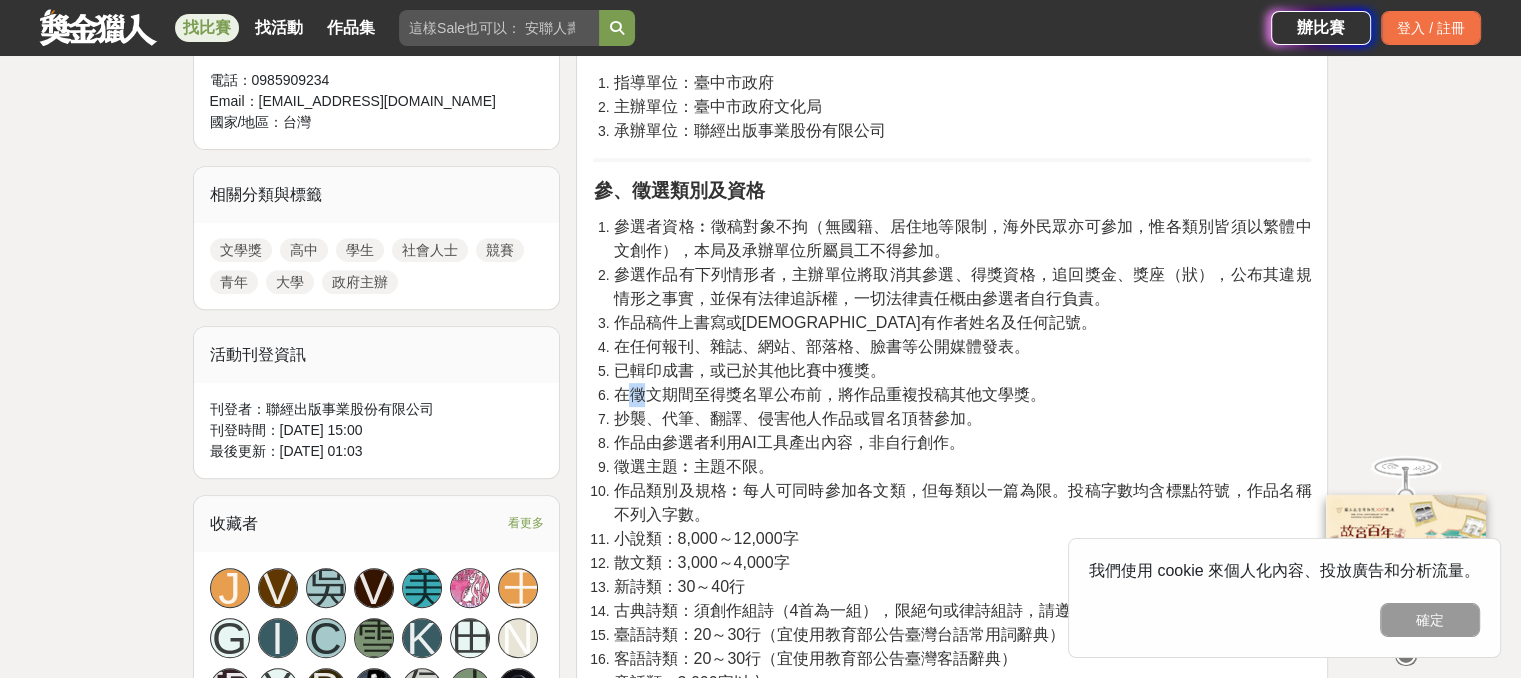 click on "在徵文期間至得獎名單公布前，將作品重複投稿其他文學獎。" at bounding box center [829, 394] 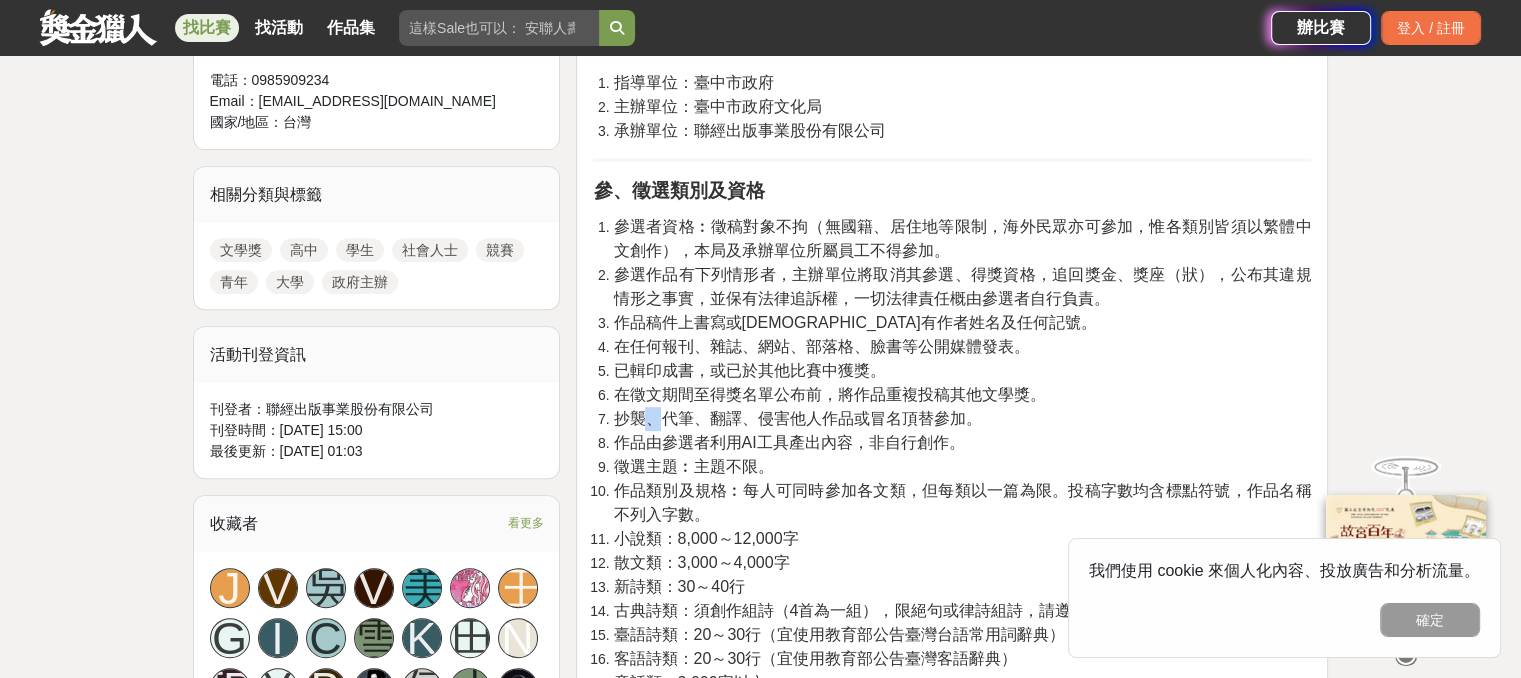 drag, startPoint x: 647, startPoint y: 410, endPoint x: 656, endPoint y: 429, distance: 21.023796 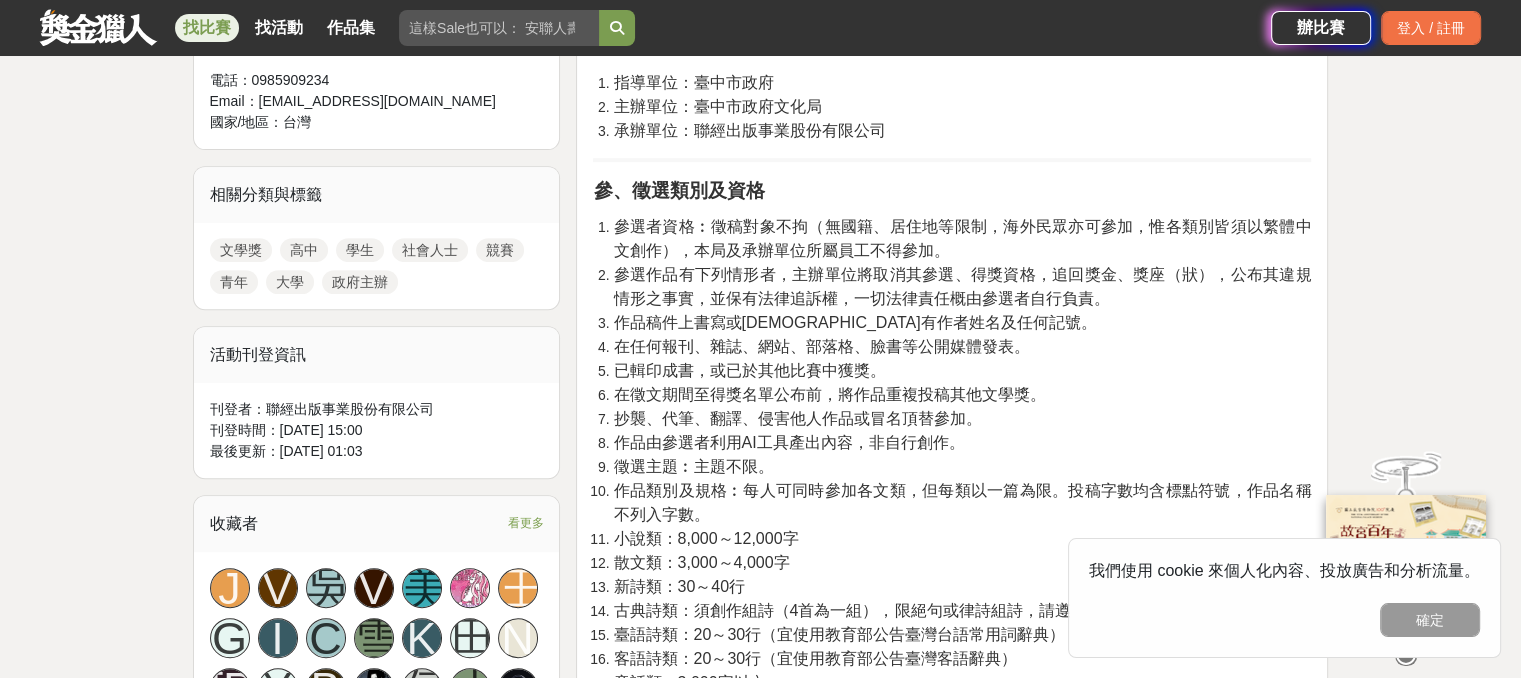 drag, startPoint x: 655, startPoint y: 433, endPoint x: 658, endPoint y: 453, distance: 20.22375 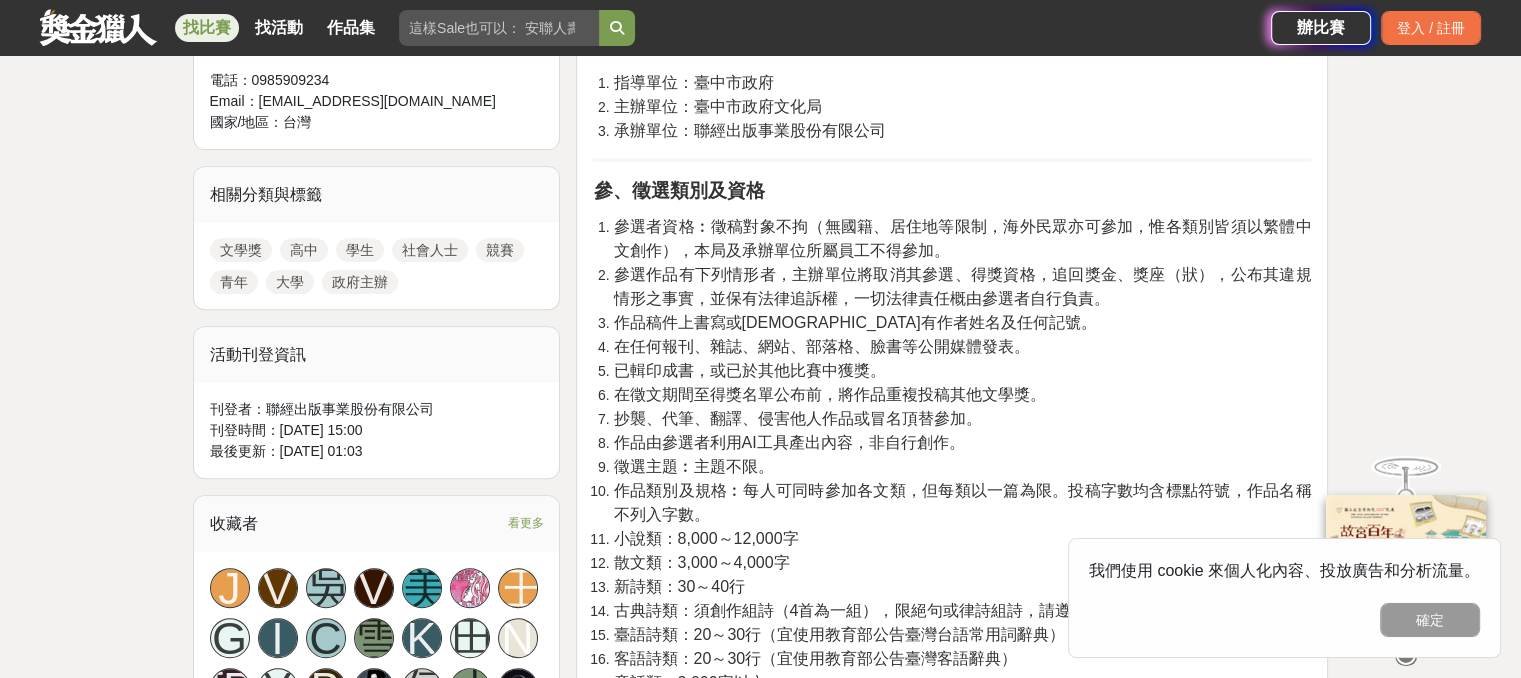 click on "作品由參選者利用AI工具產出內容，非自行創作。" at bounding box center [788, 442] 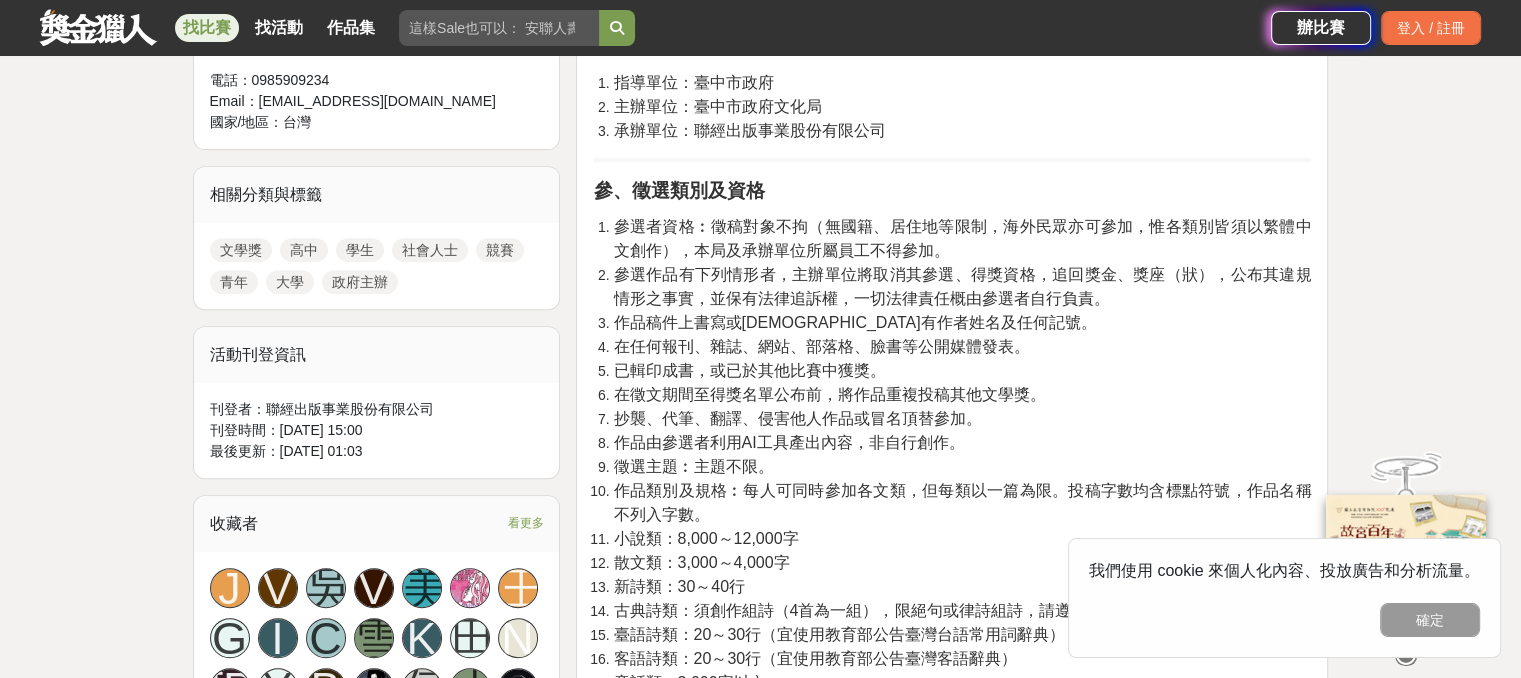 click on "作品類別及規格︰每人可同時參加各文類，但每類以一篇為限。投稿字數均含標點符號，作品名稱不列入字數。" at bounding box center (962, 502) 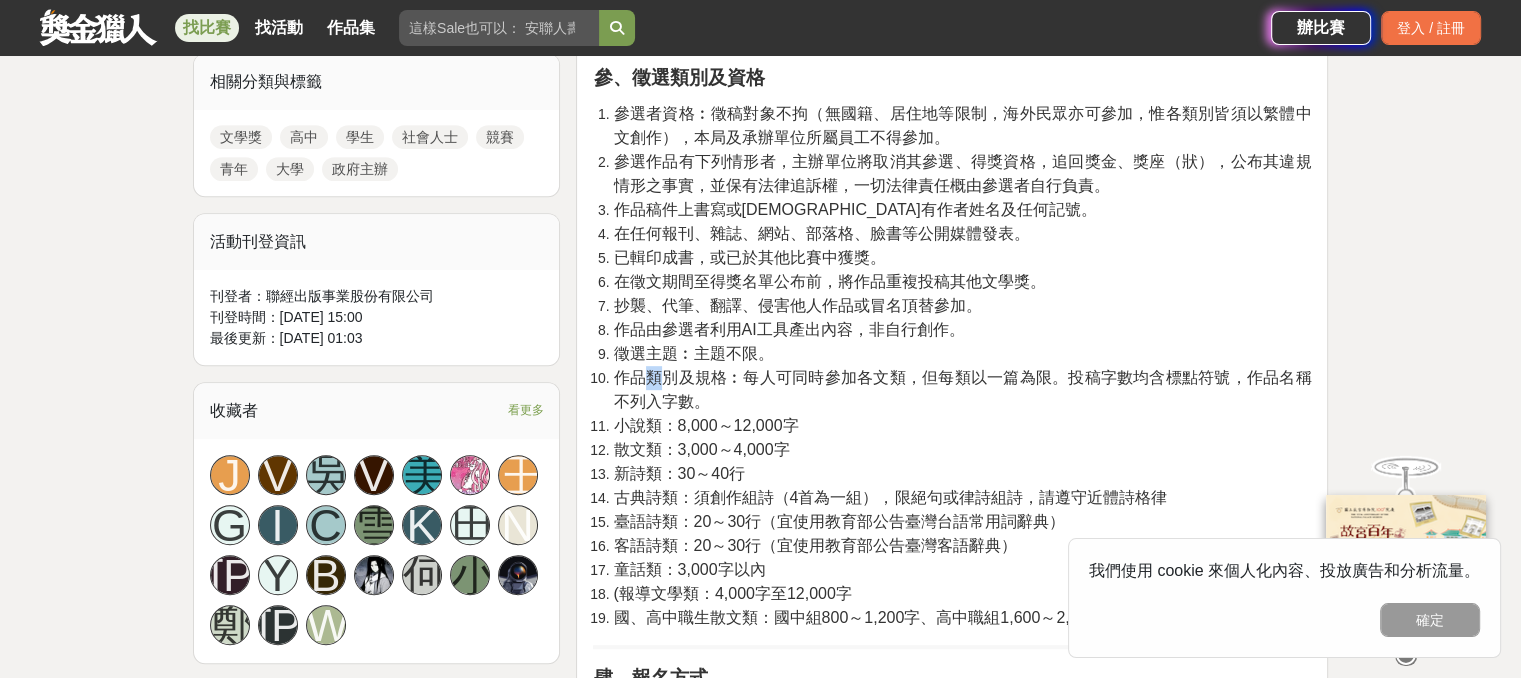 scroll, scrollTop: 1000, scrollLeft: 0, axis: vertical 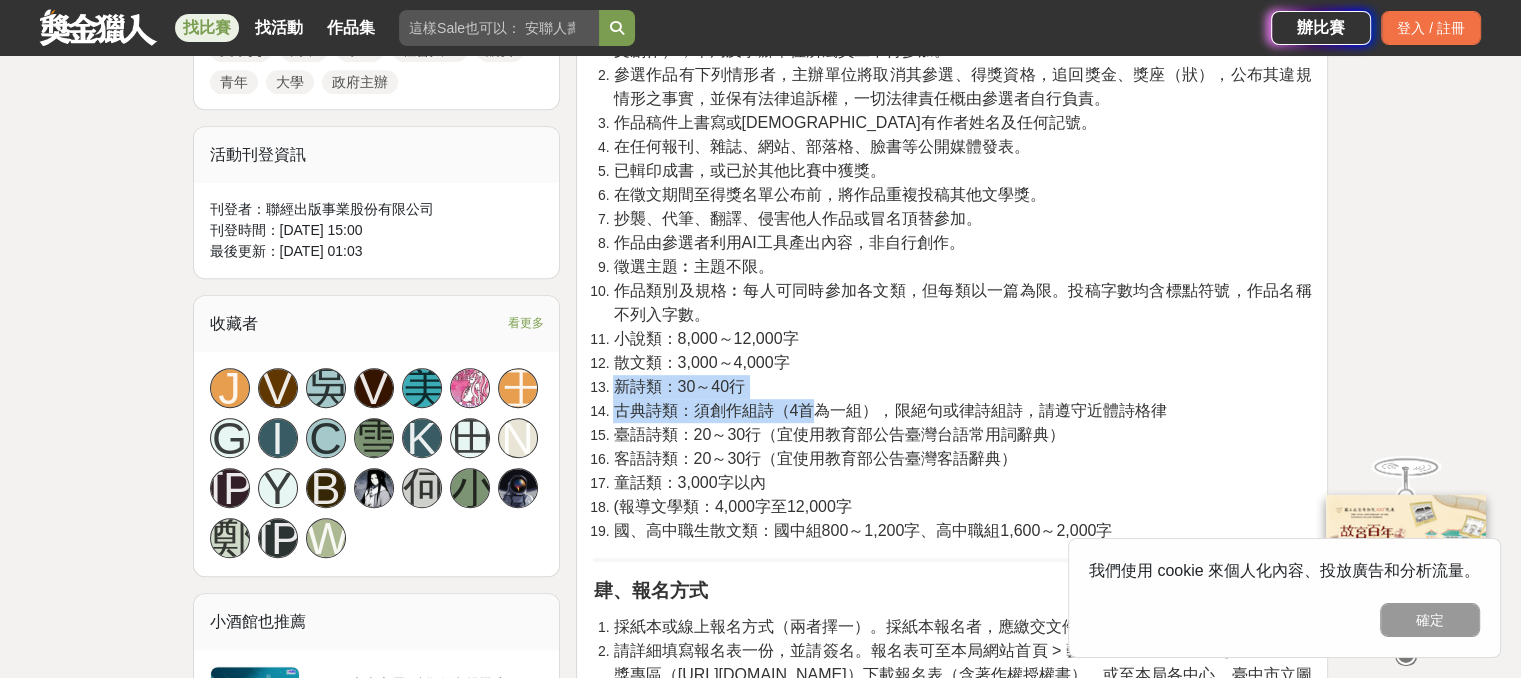 drag, startPoint x: 613, startPoint y: 386, endPoint x: 807, endPoint y: 406, distance: 195.0282 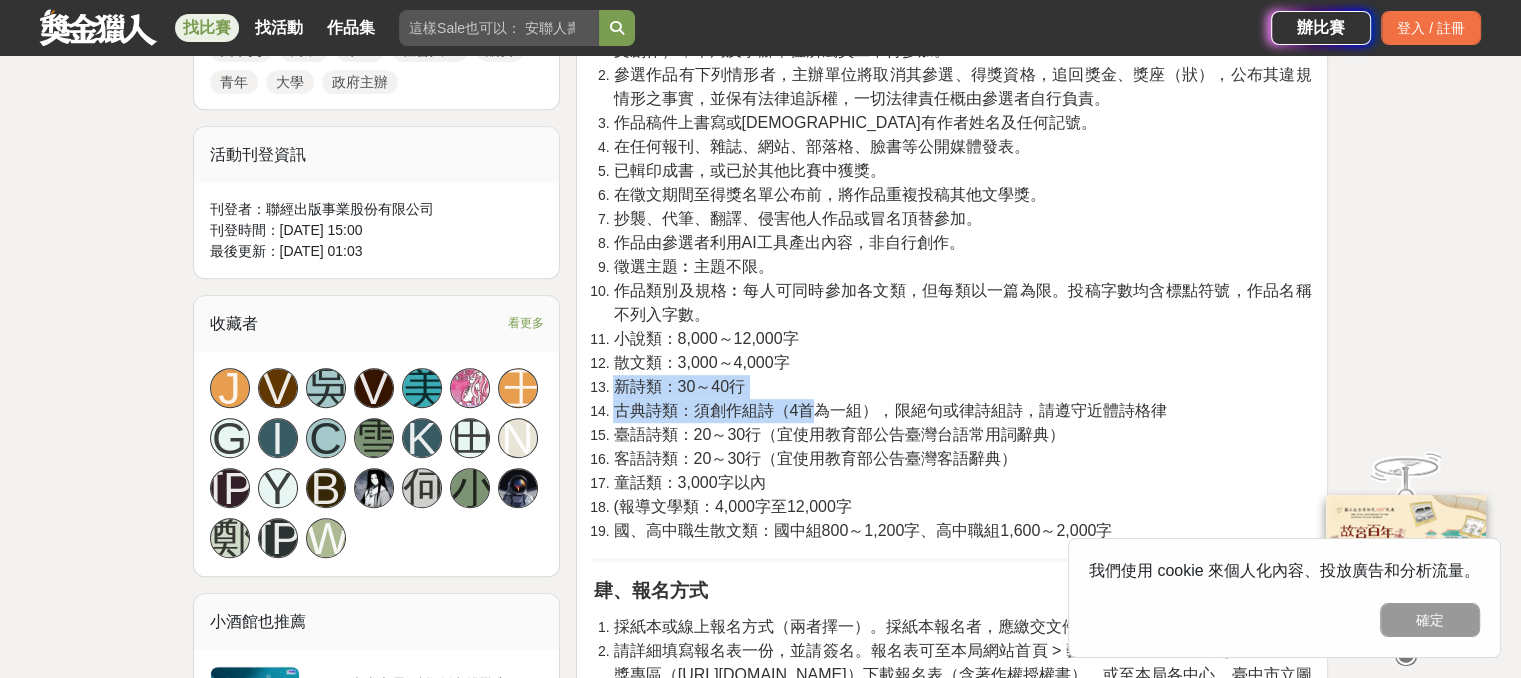 click on "參選者資格︰徵稿對象不拘（無國籍、居住地等限制，海外民眾亦可參加，惟各類別皆須以繁體中文創作），本局及承辦單位所屬員工不得參加。 參選作品有下列情形者，主辦單位將取消其參選、得獎資格，追回獎金、獎座（狀），公布其違規情形之事實，並保有法律追訴權，一切法律責任概由參選者自行負責。 作品稿件上書寫或[DEMOGRAPHIC_DATA]有作者姓名及任何記號。 在任何報刊、雜誌、網站、部落格、臉書等公開媒體發表。 已輯印成書，或已於其他比賽中獲獎。 在徵文期間至得獎名單公布前，將作品重複投稿其他文學獎。 抄襲、代筆、翻譯、侵害他人作品或冒名頂替參加。 作品由參選者利用AI工具產出內容，非自行創作。 徵選主題︰主題不限。 作品類別及規格︰每人可同時參加各文類，但每類以一篇為限。投稿字數均含標點符號，作品名稱不列入字數。" at bounding box center [952, 279] 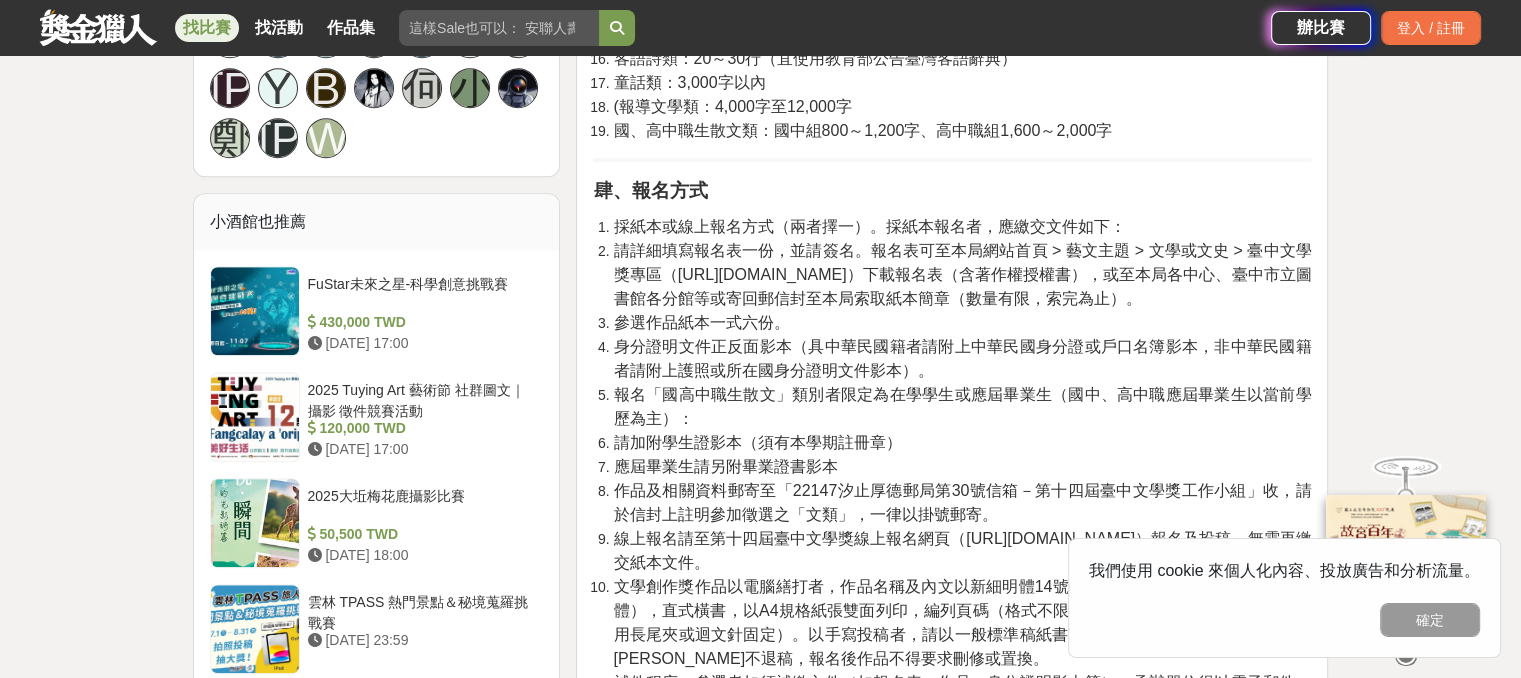scroll, scrollTop: 1500, scrollLeft: 0, axis: vertical 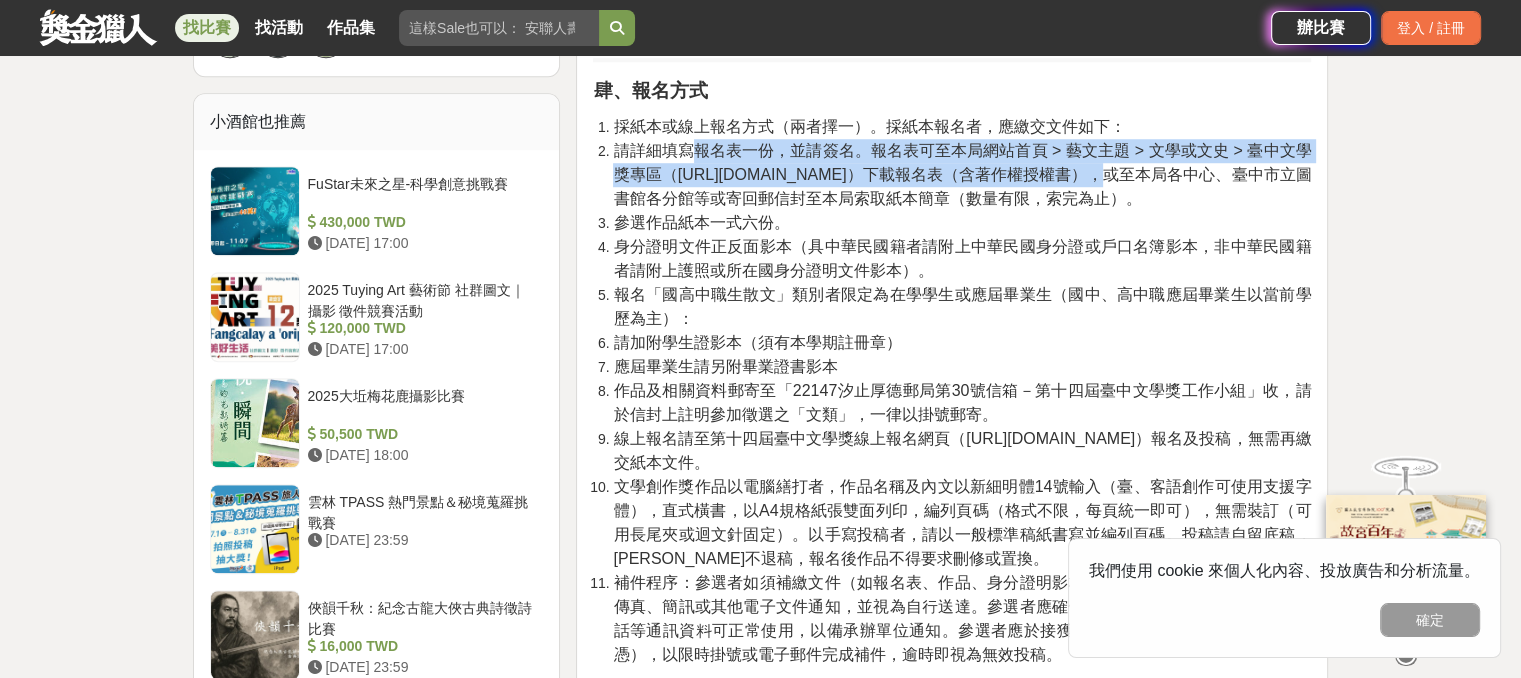drag, startPoint x: 920, startPoint y: 177, endPoint x: 696, endPoint y: 148, distance: 225.86943 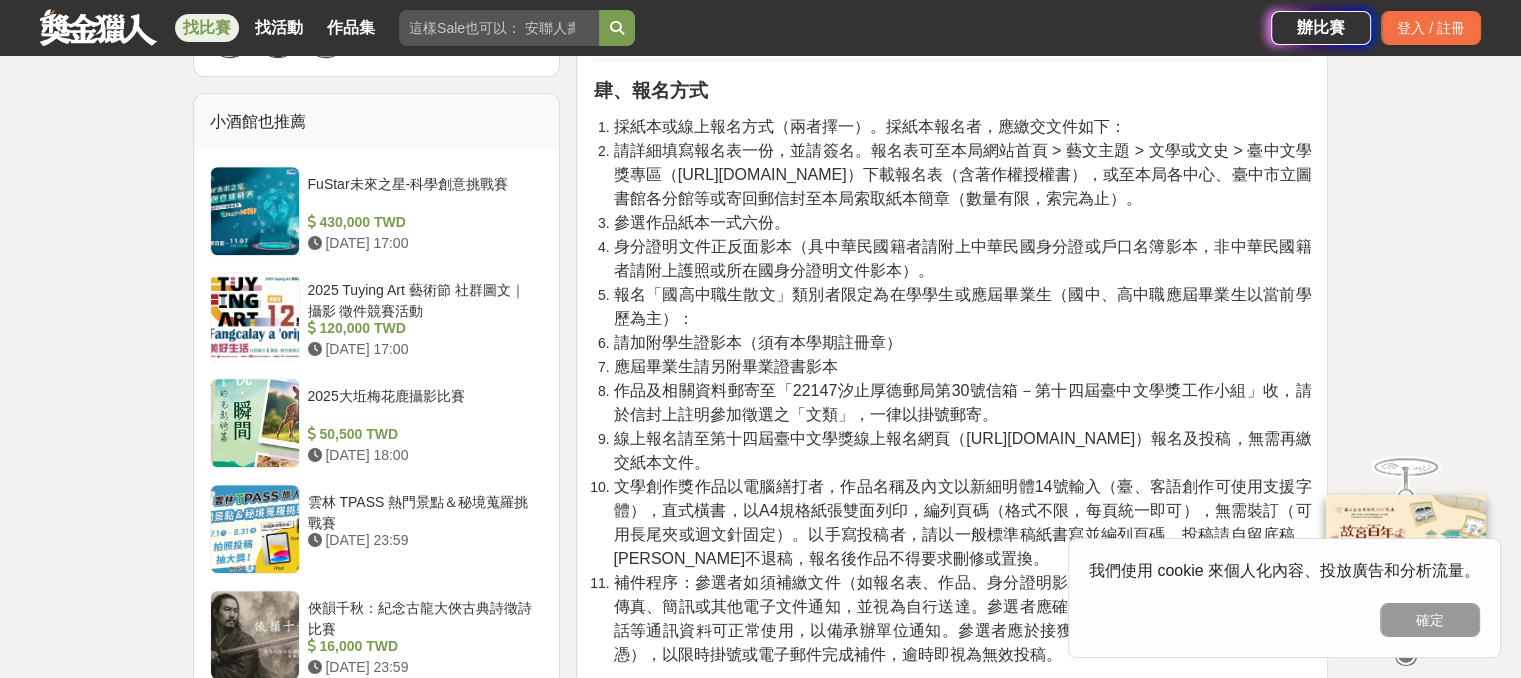 click on "參選作品紙本一式六份。" at bounding box center [962, 223] 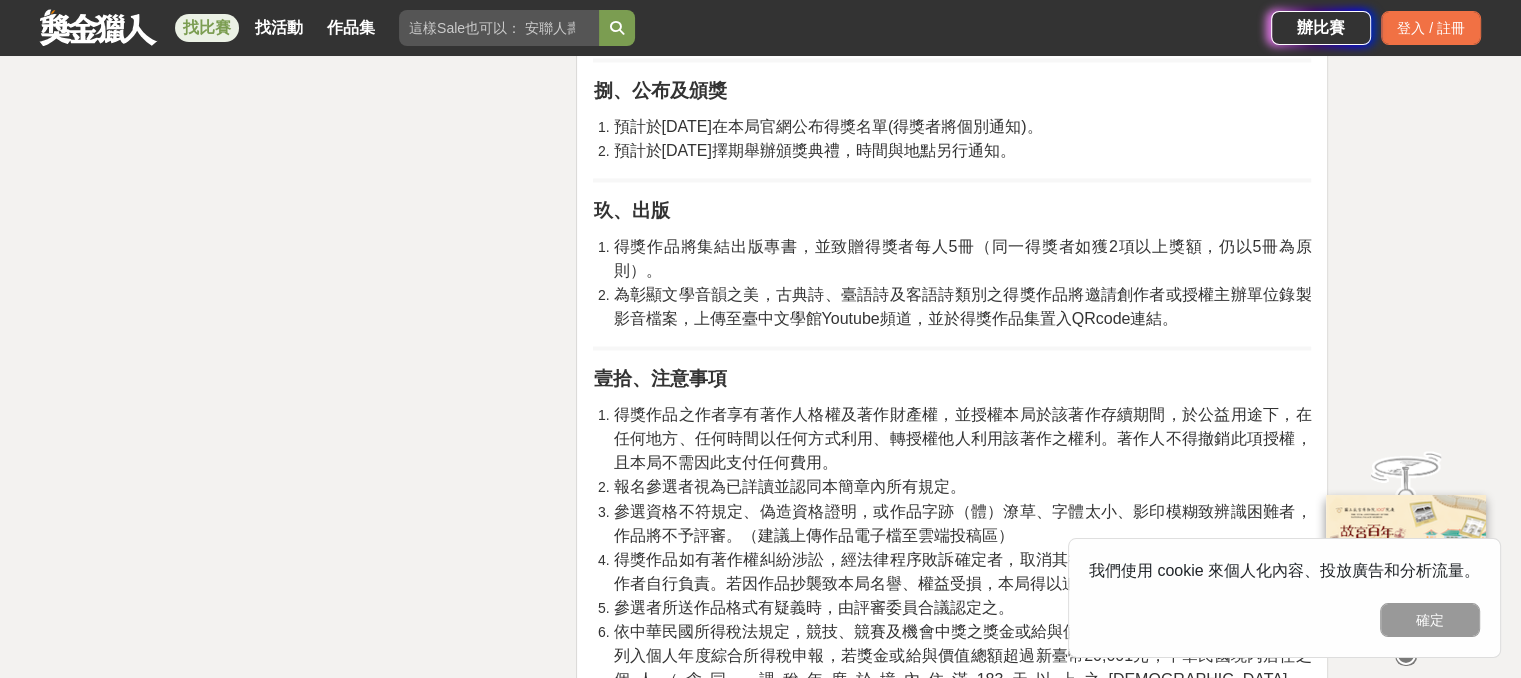scroll, scrollTop: 3500, scrollLeft: 0, axis: vertical 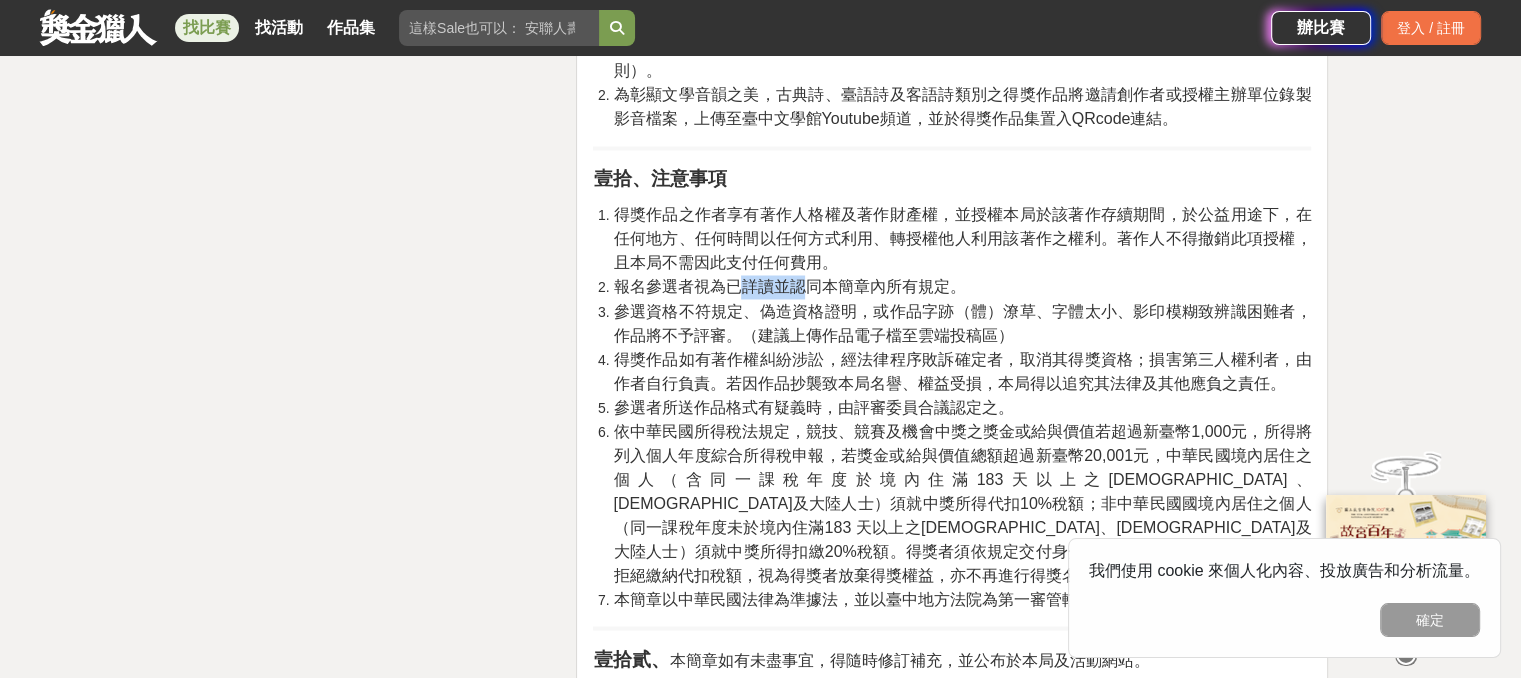 drag, startPoint x: 746, startPoint y: 279, endPoint x: 812, endPoint y: 288, distance: 66.61081 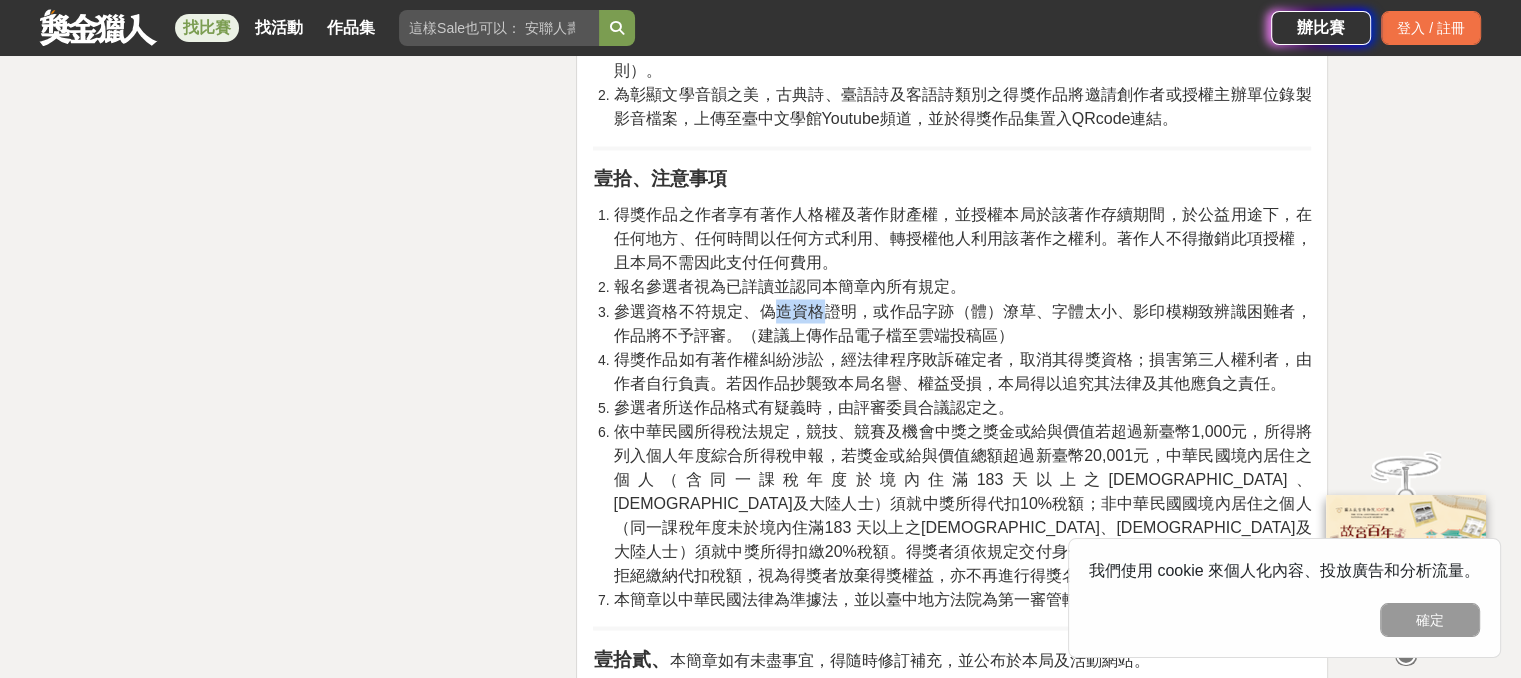 drag, startPoint x: 769, startPoint y: 297, endPoint x: 825, endPoint y: 318, distance: 59.808025 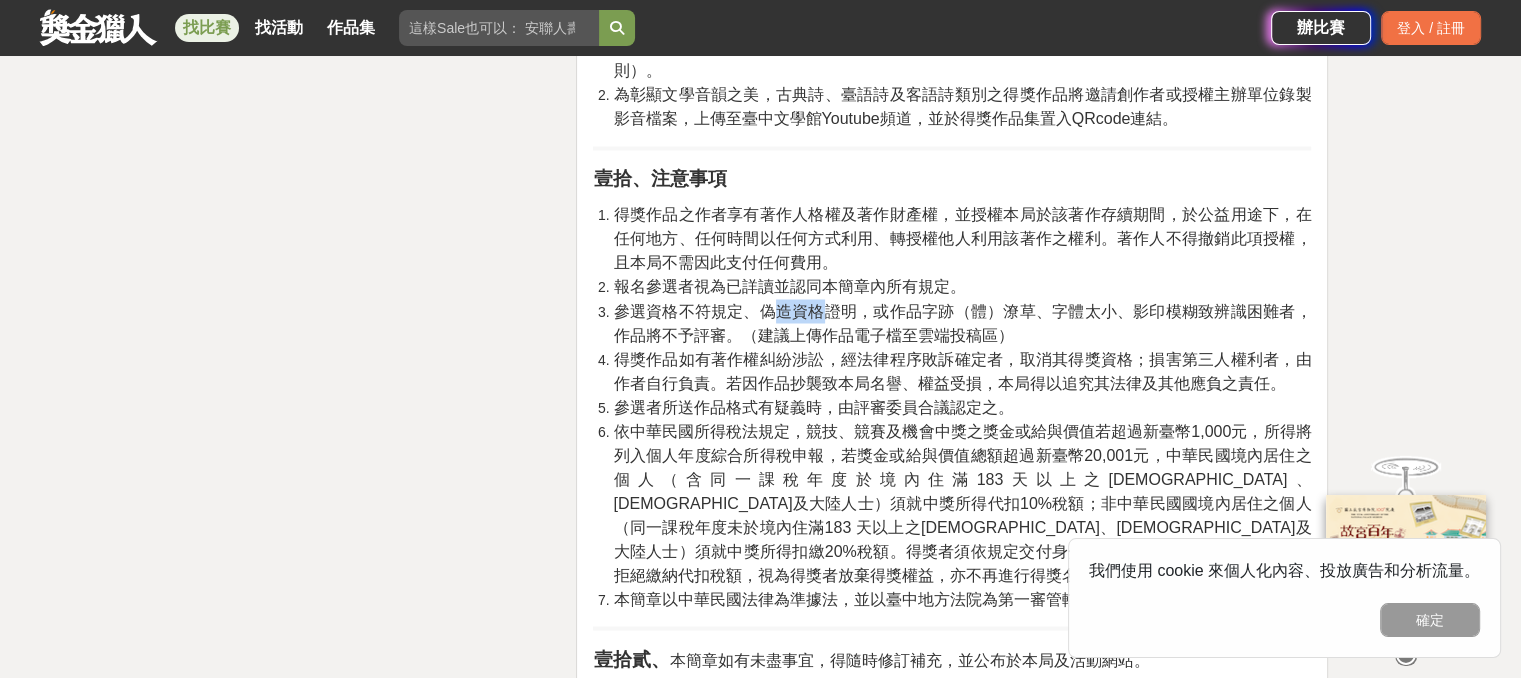 click on "參選資格不符規定、偽造資格證明，或作品字跡（體）潦草、字體太小、影印模糊致辨識困難者，作品將不予評審。（建議上傳作品電子檔至雲端投稿區）" at bounding box center (962, 322) 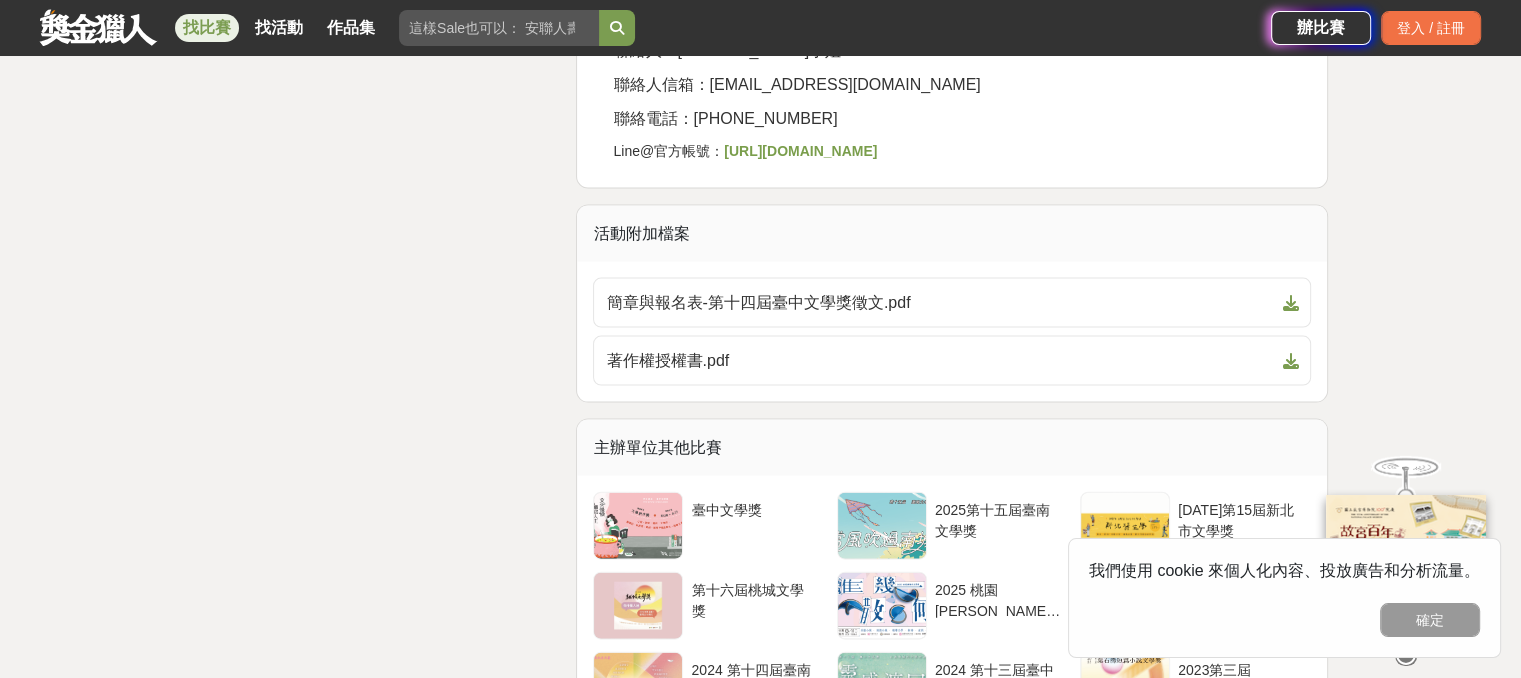 scroll, scrollTop: 4300, scrollLeft: 0, axis: vertical 